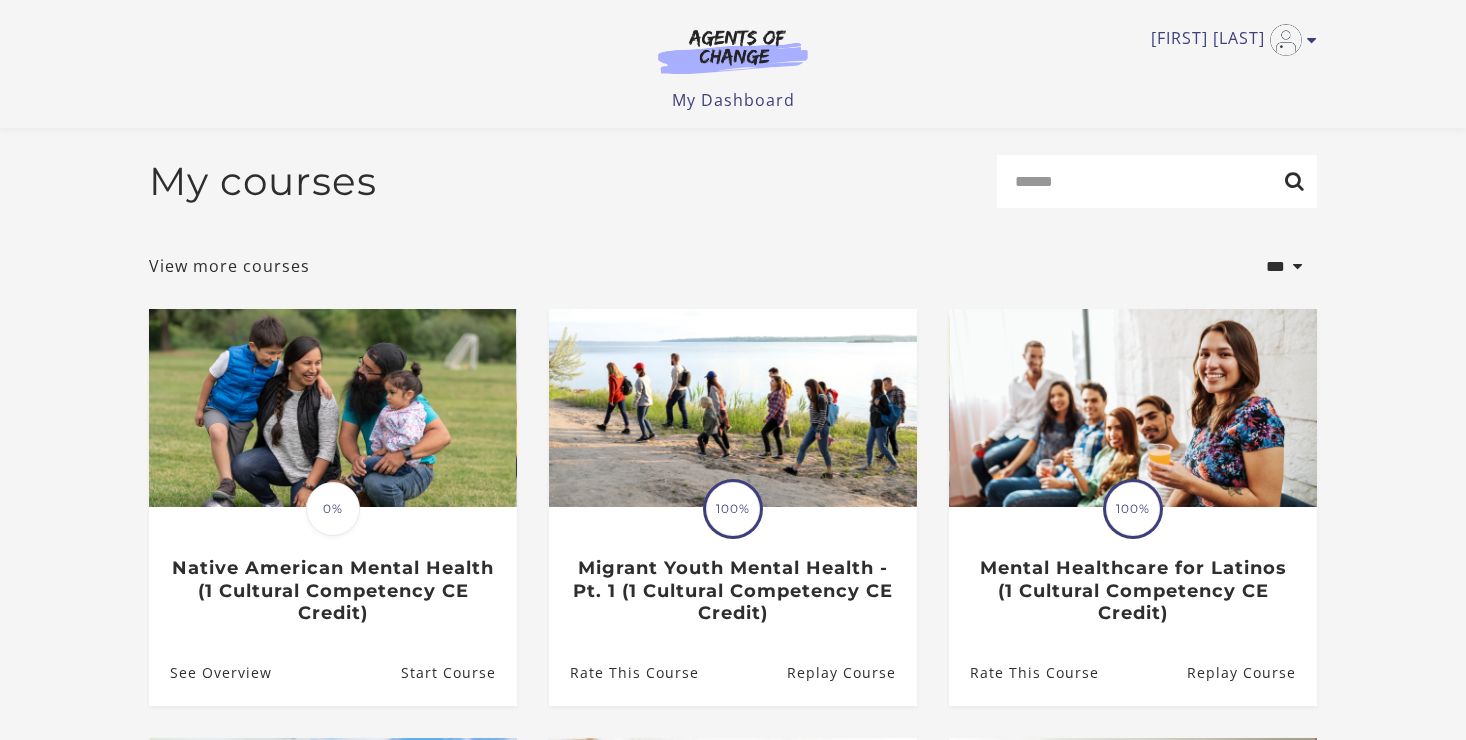 scroll, scrollTop: 401, scrollLeft: 0, axis: vertical 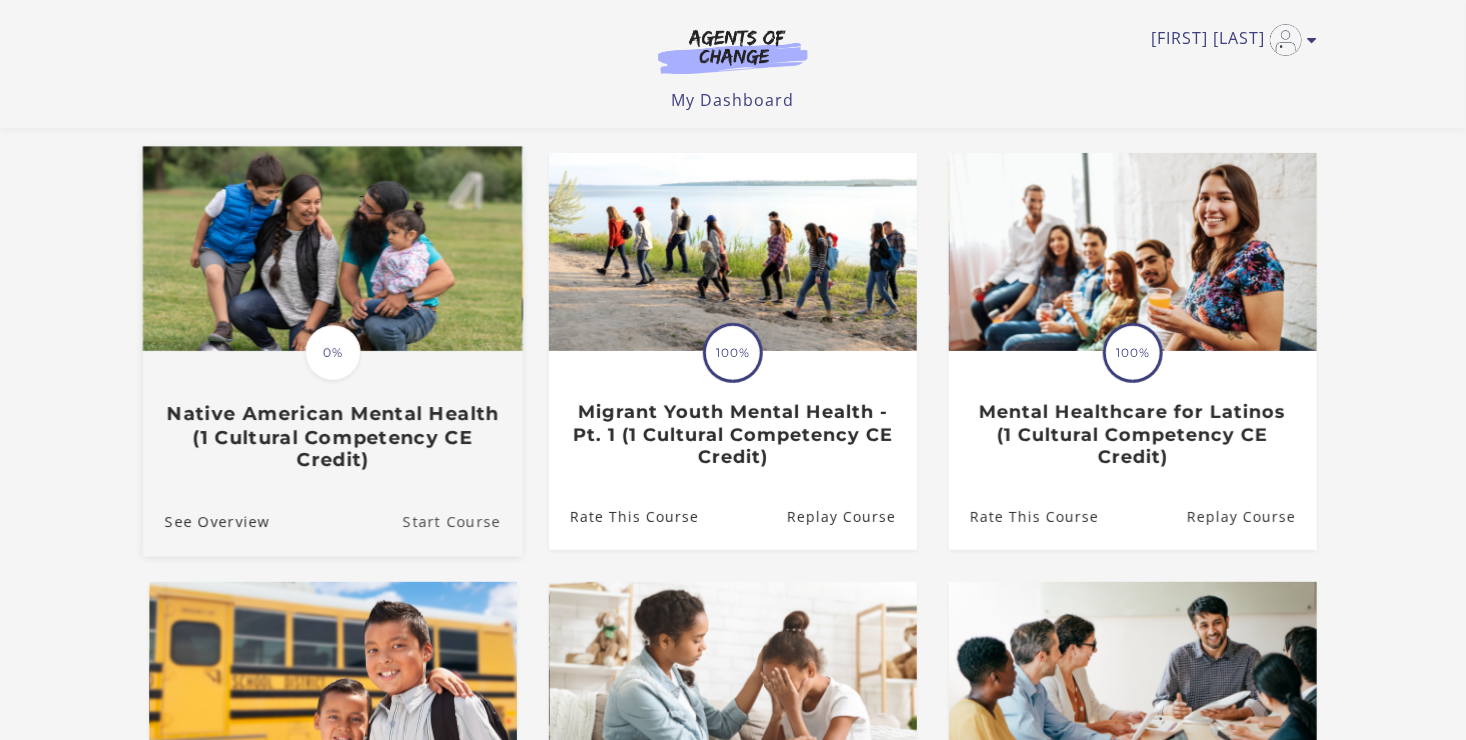 click on "Start Course" at bounding box center [463, 522] 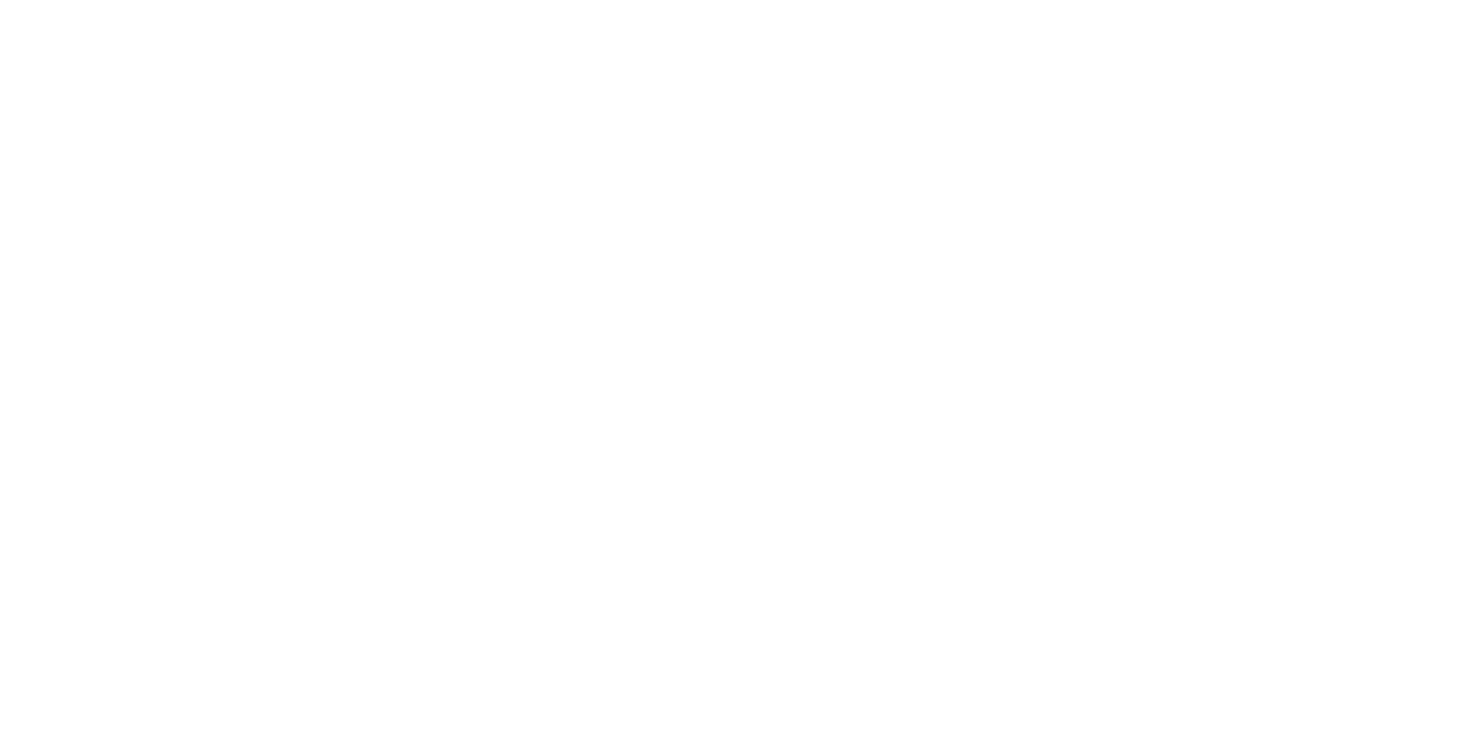 scroll, scrollTop: 0, scrollLeft: 0, axis: both 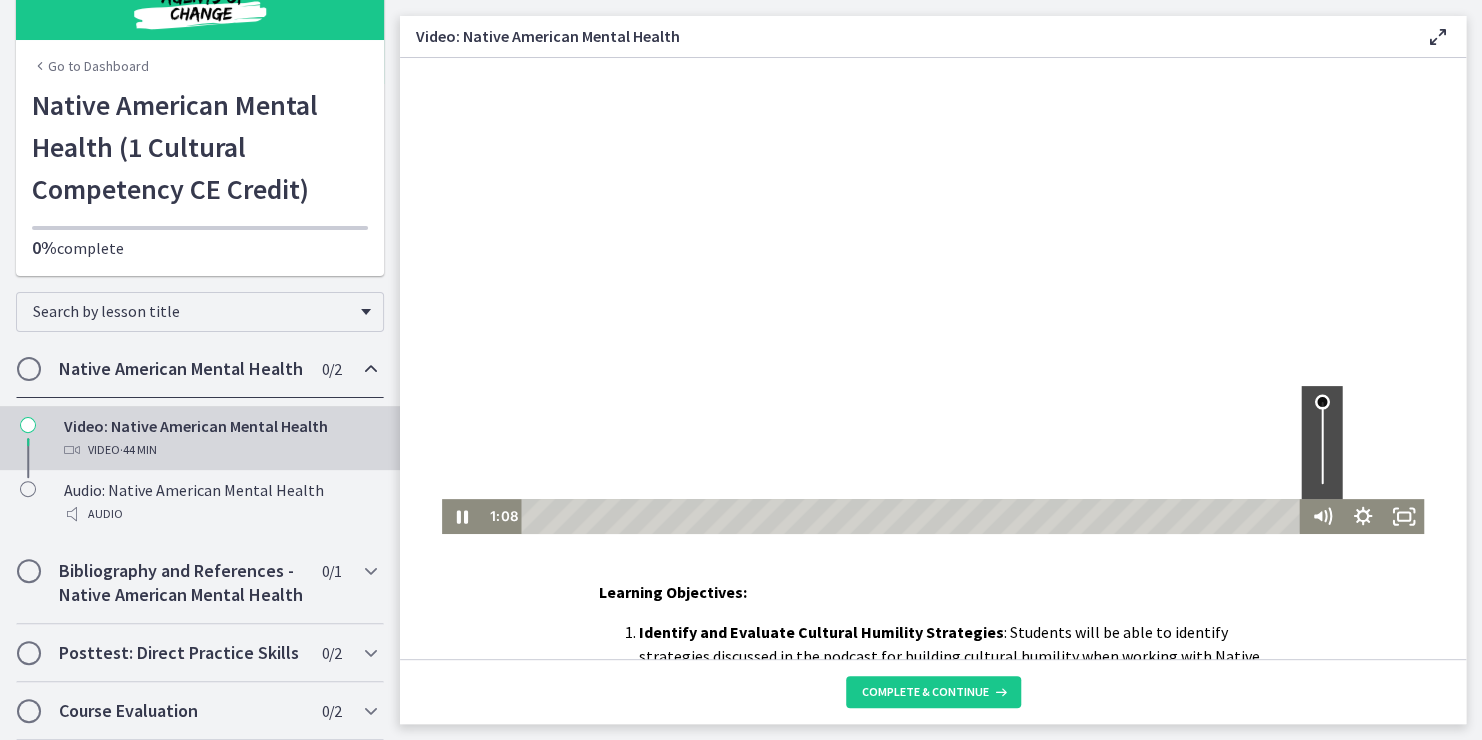 click at bounding box center (1321, 401) 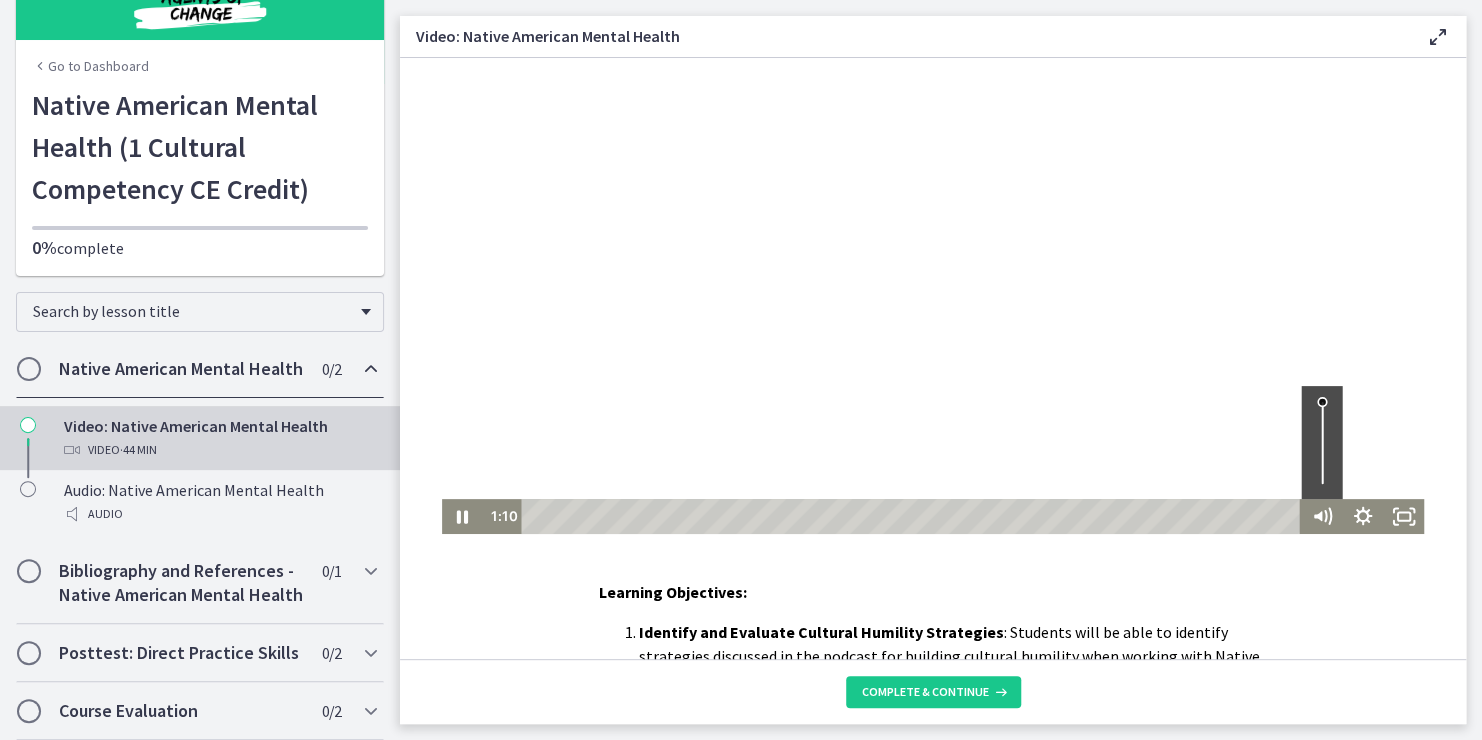 drag, startPoint x: 1324, startPoint y: 376, endPoint x: 1322, endPoint y: 363, distance: 13.152946 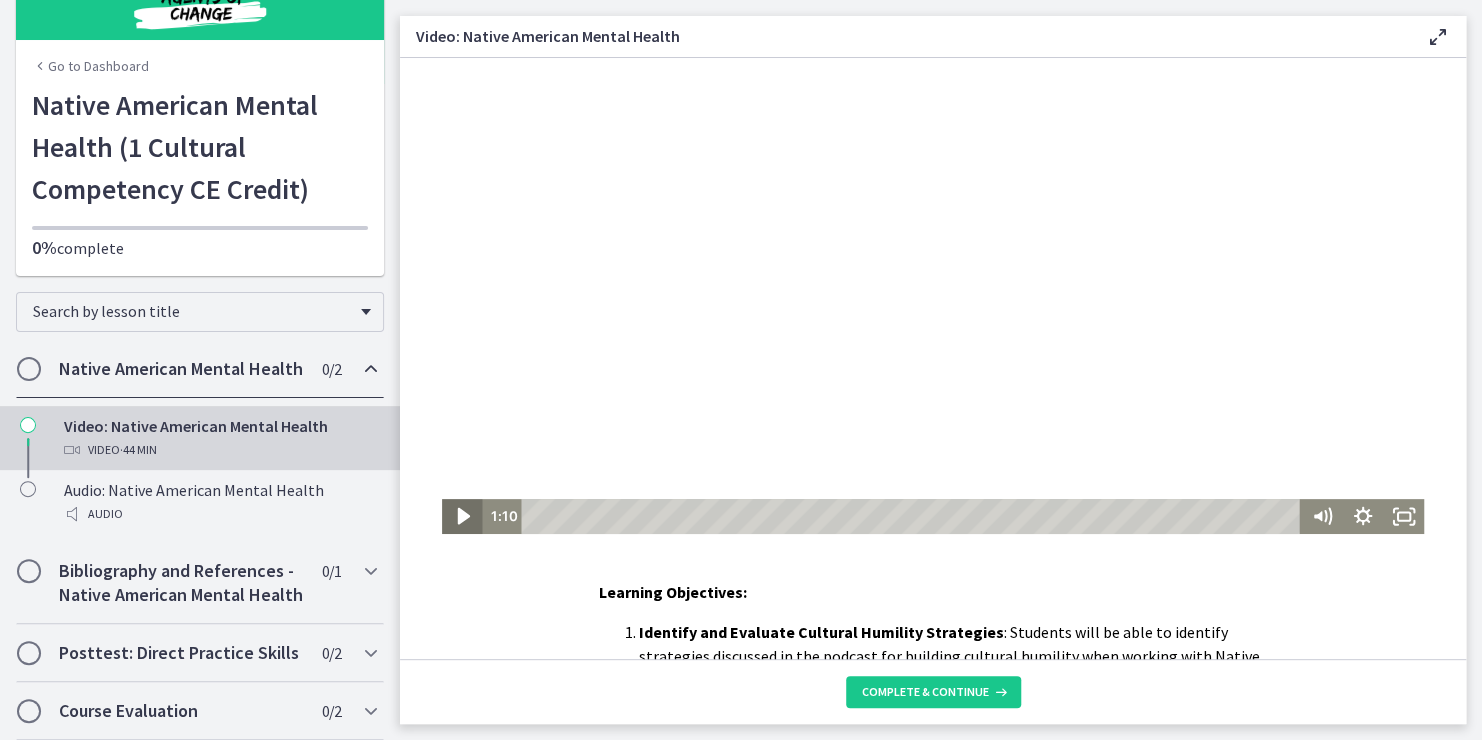 click 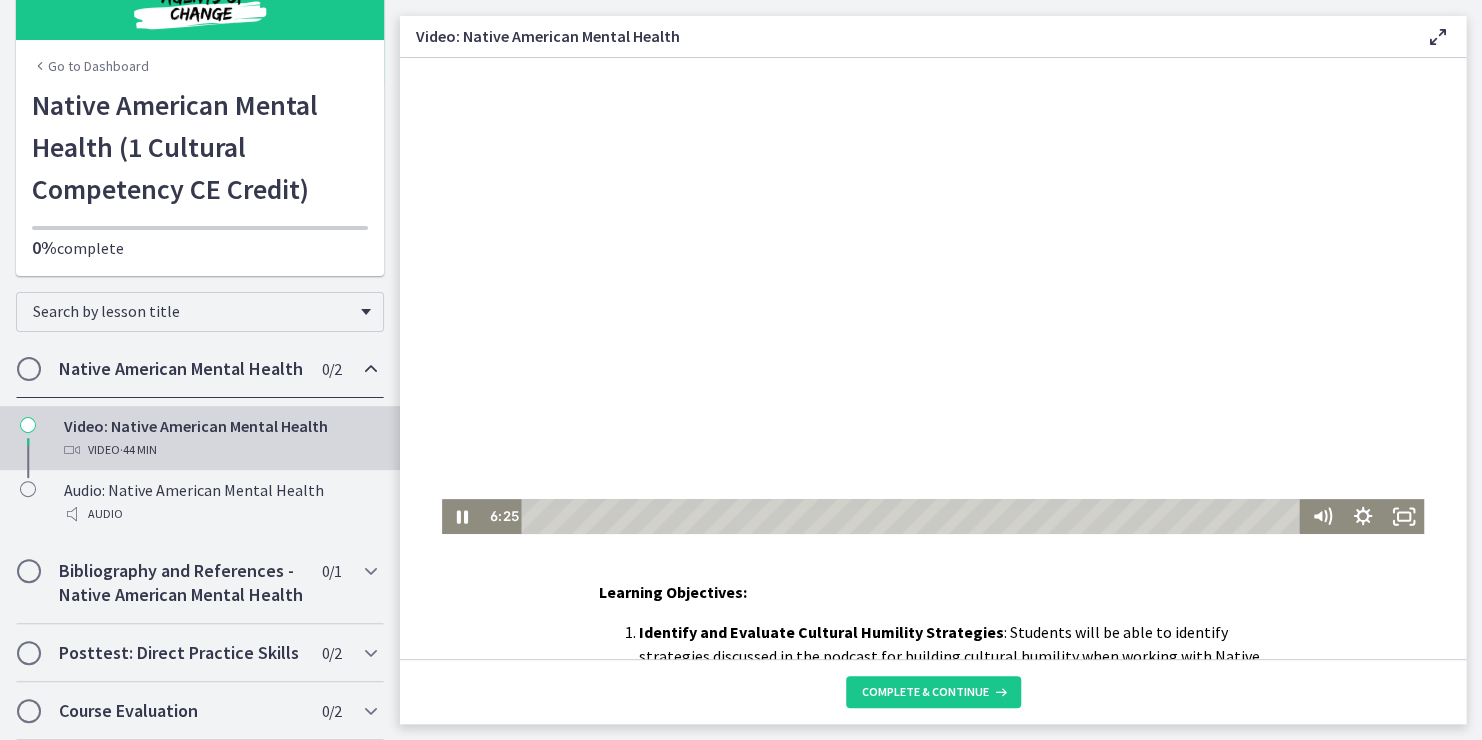 click on "Go to Dashboard" at bounding box center (90, 66) 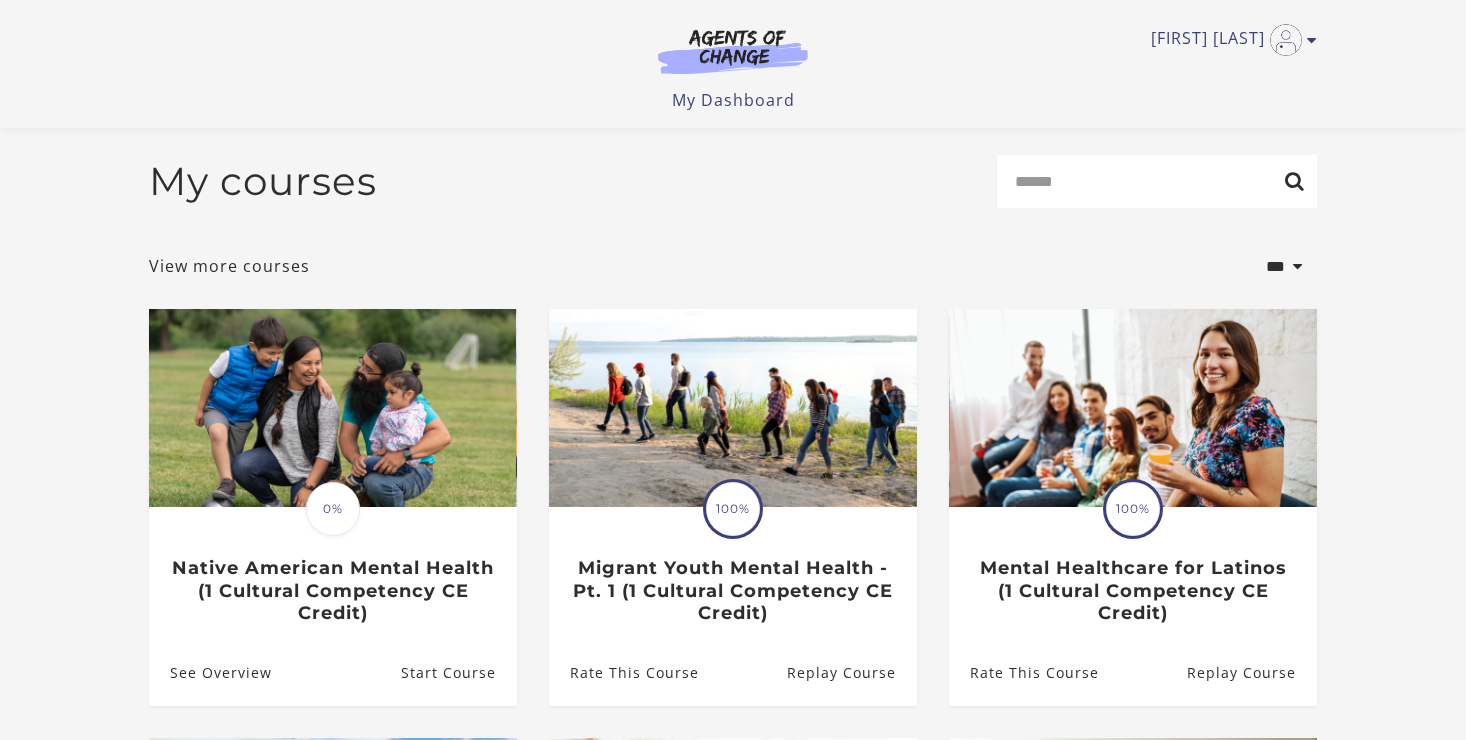 scroll, scrollTop: 664, scrollLeft: 0, axis: vertical 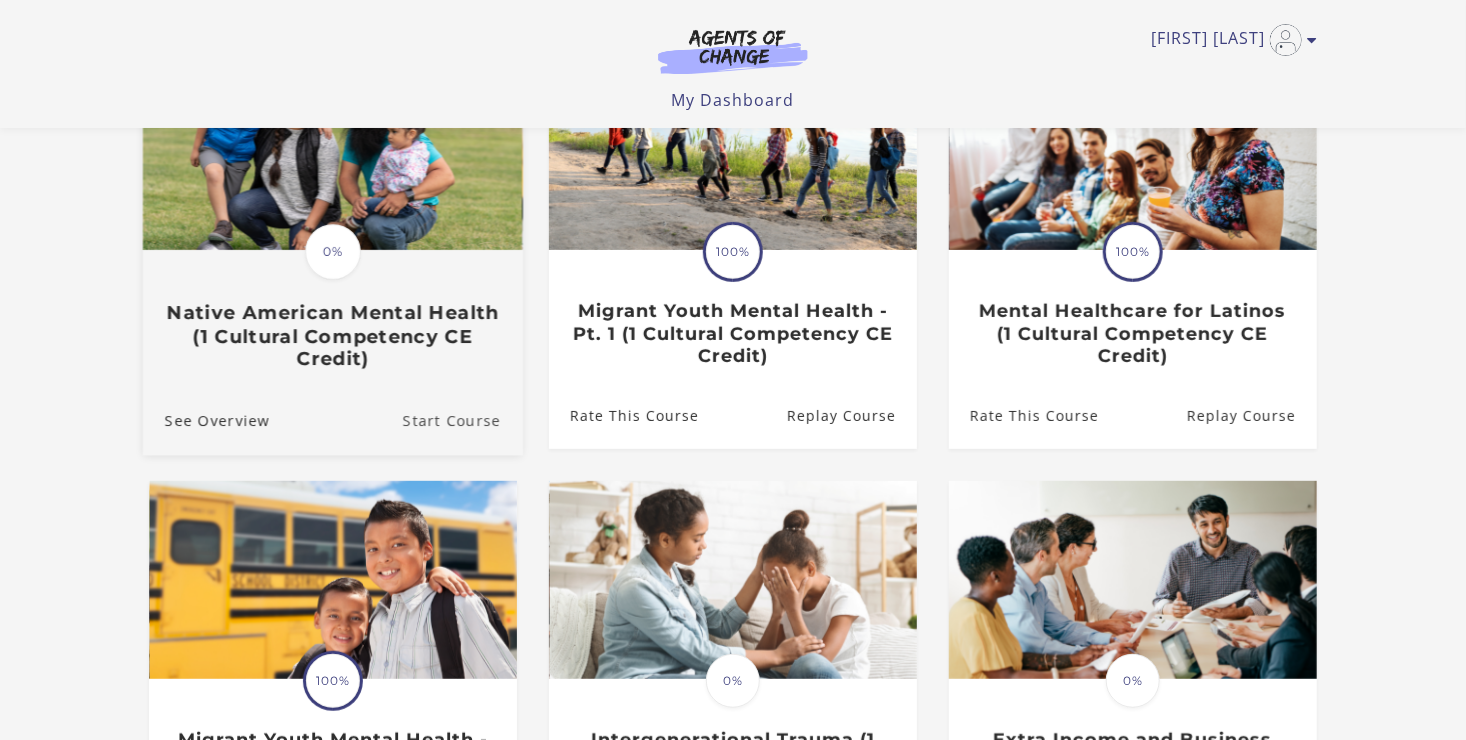click on "Start Course" at bounding box center (463, 421) 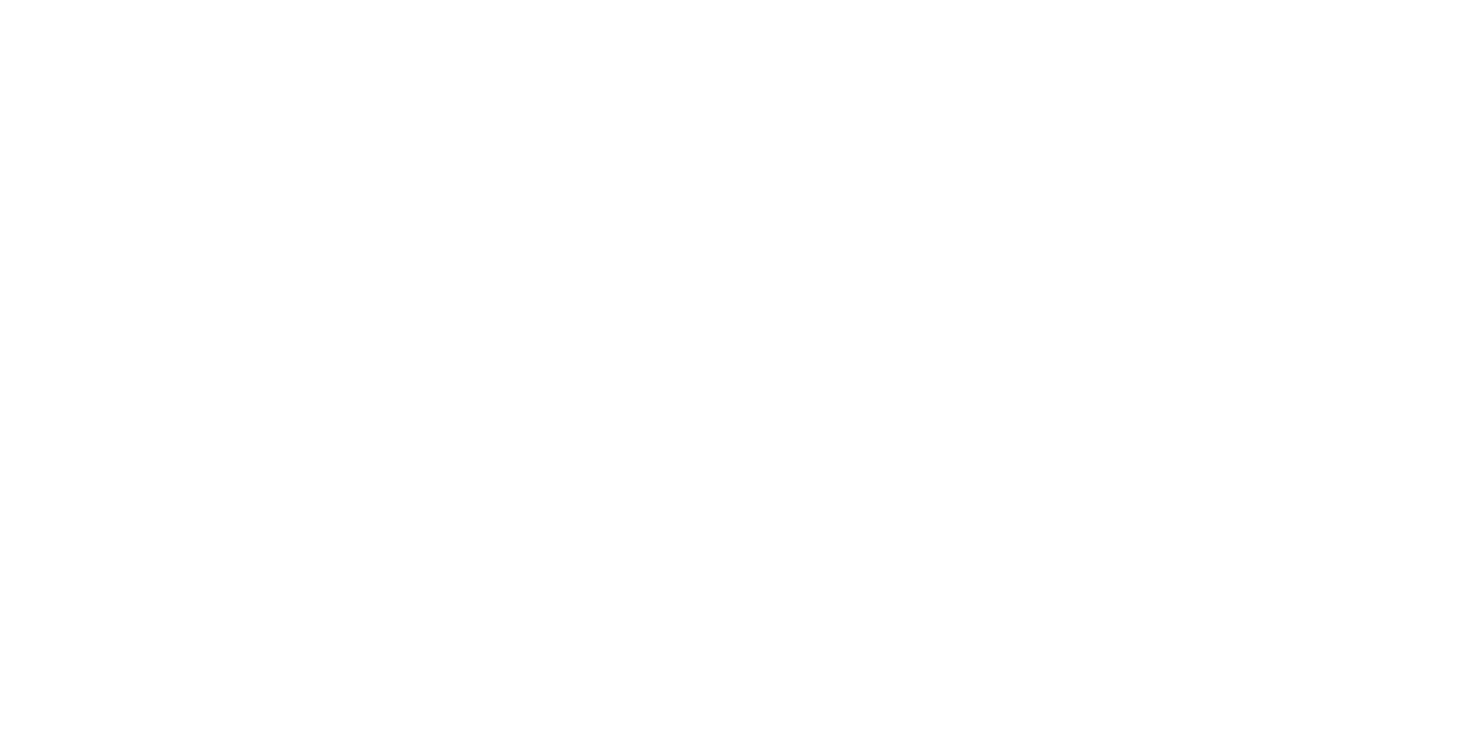 scroll, scrollTop: 0, scrollLeft: 0, axis: both 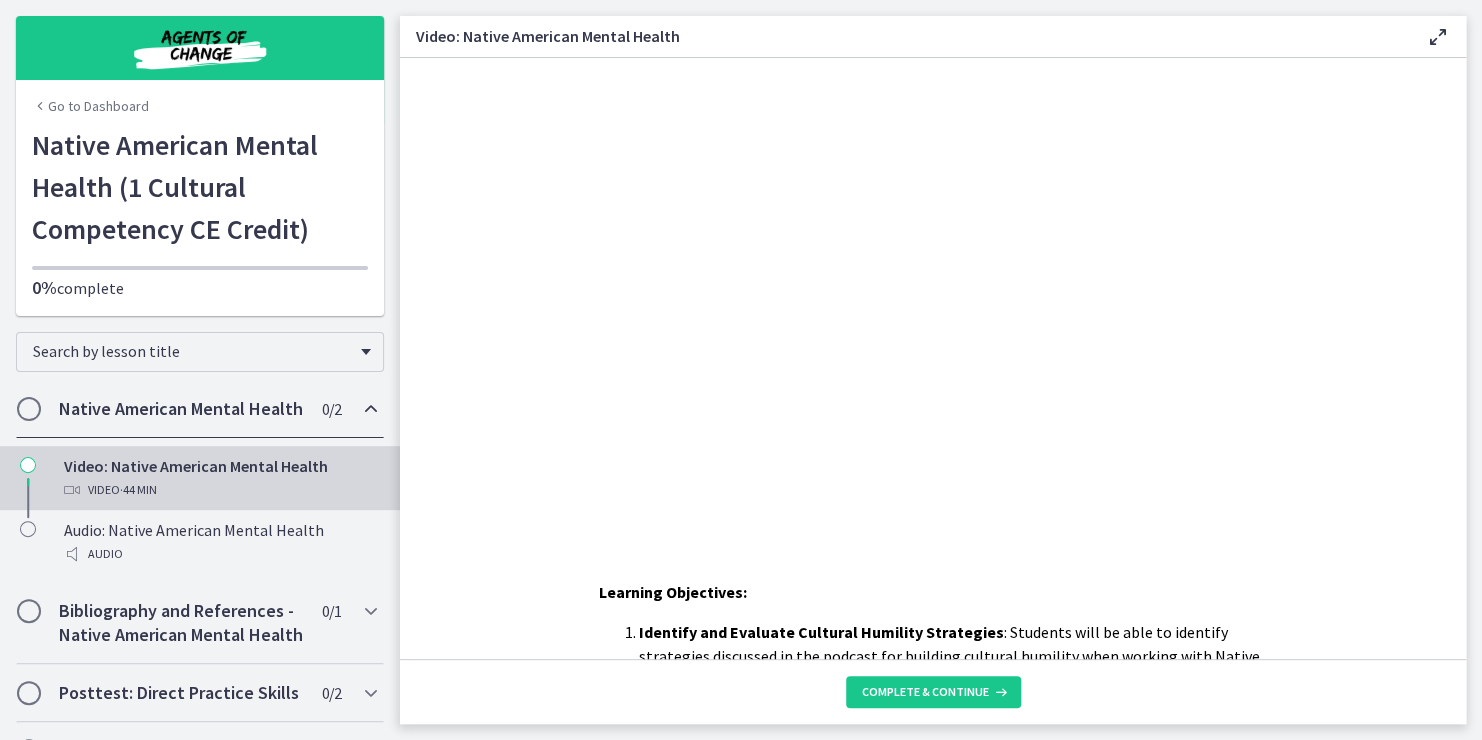 click on "Go to Dashboard" at bounding box center [200, 102] 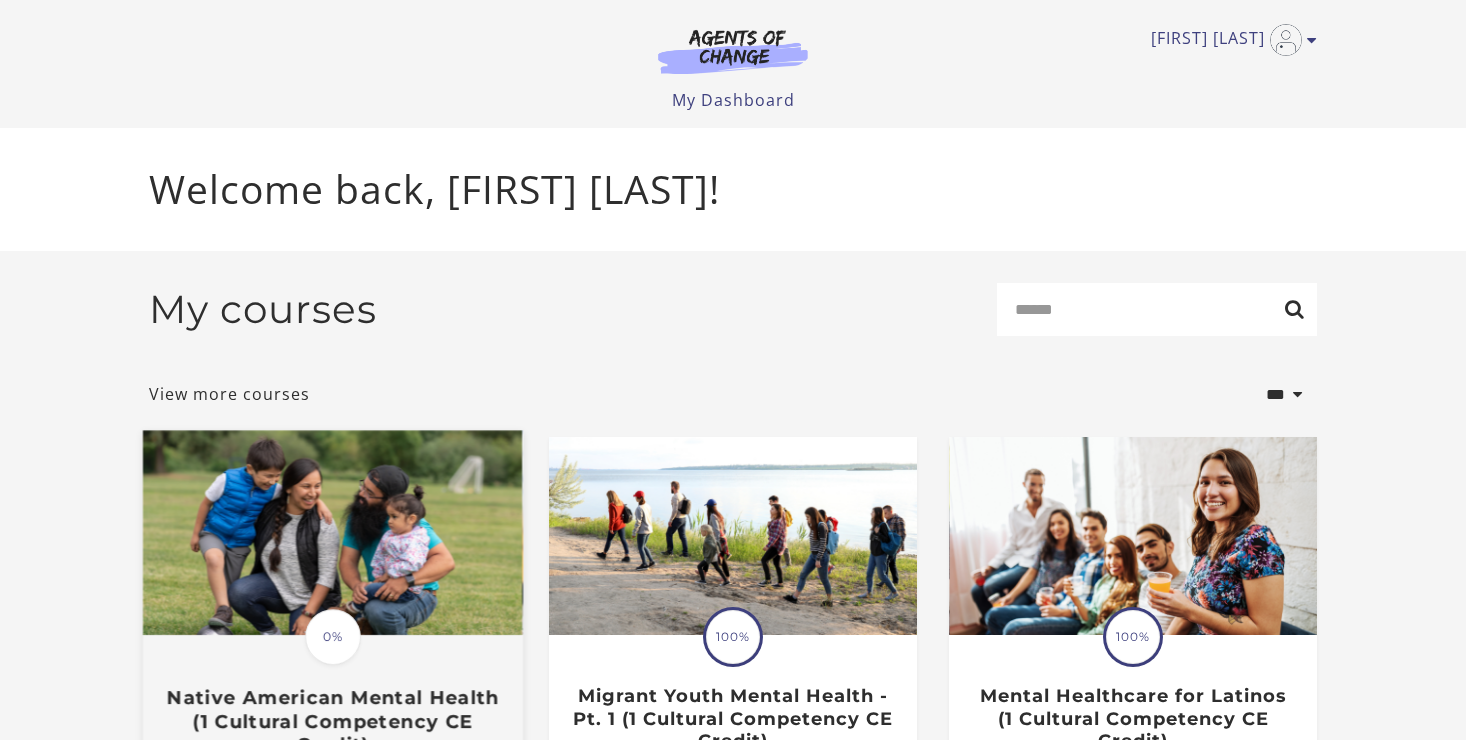 scroll, scrollTop: 0, scrollLeft: 0, axis: both 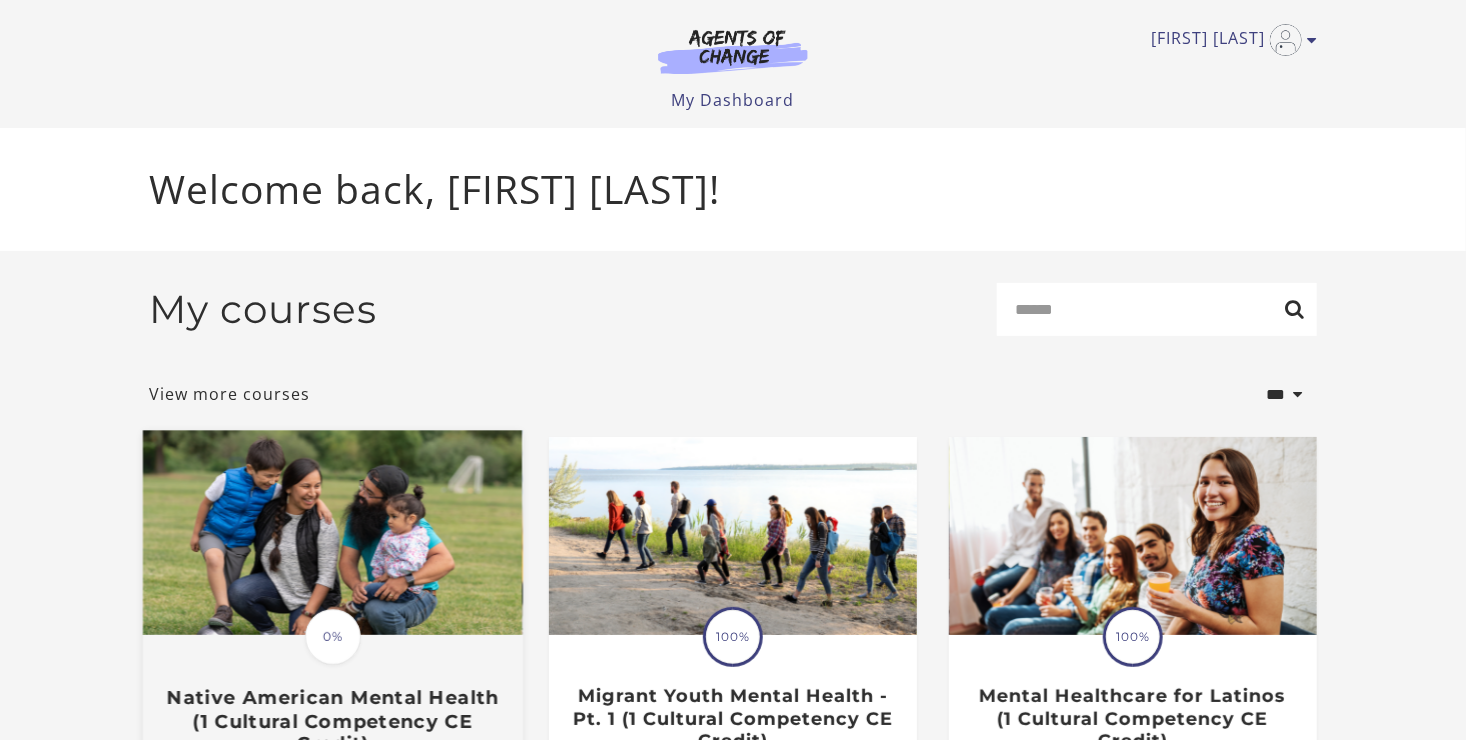 click at bounding box center (333, 533) 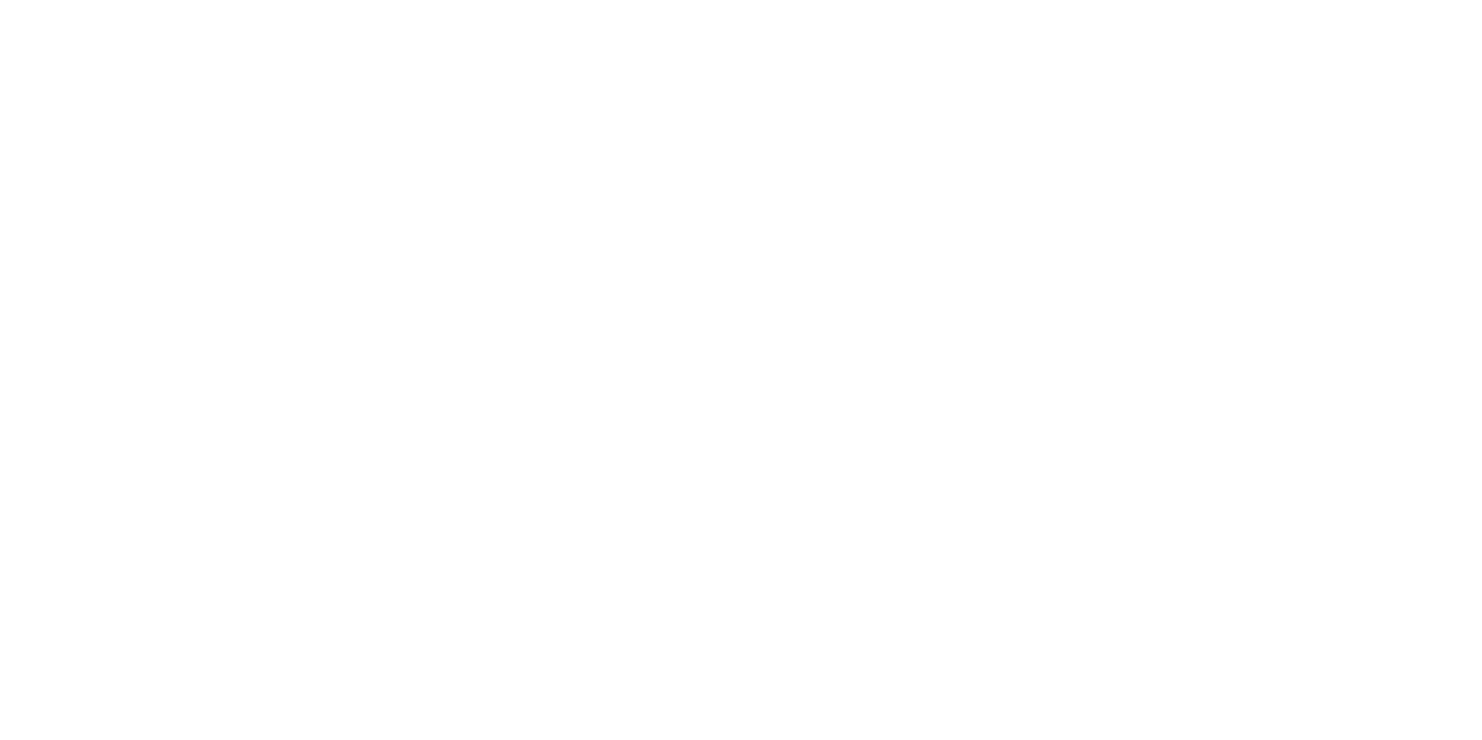 scroll, scrollTop: 0, scrollLeft: 0, axis: both 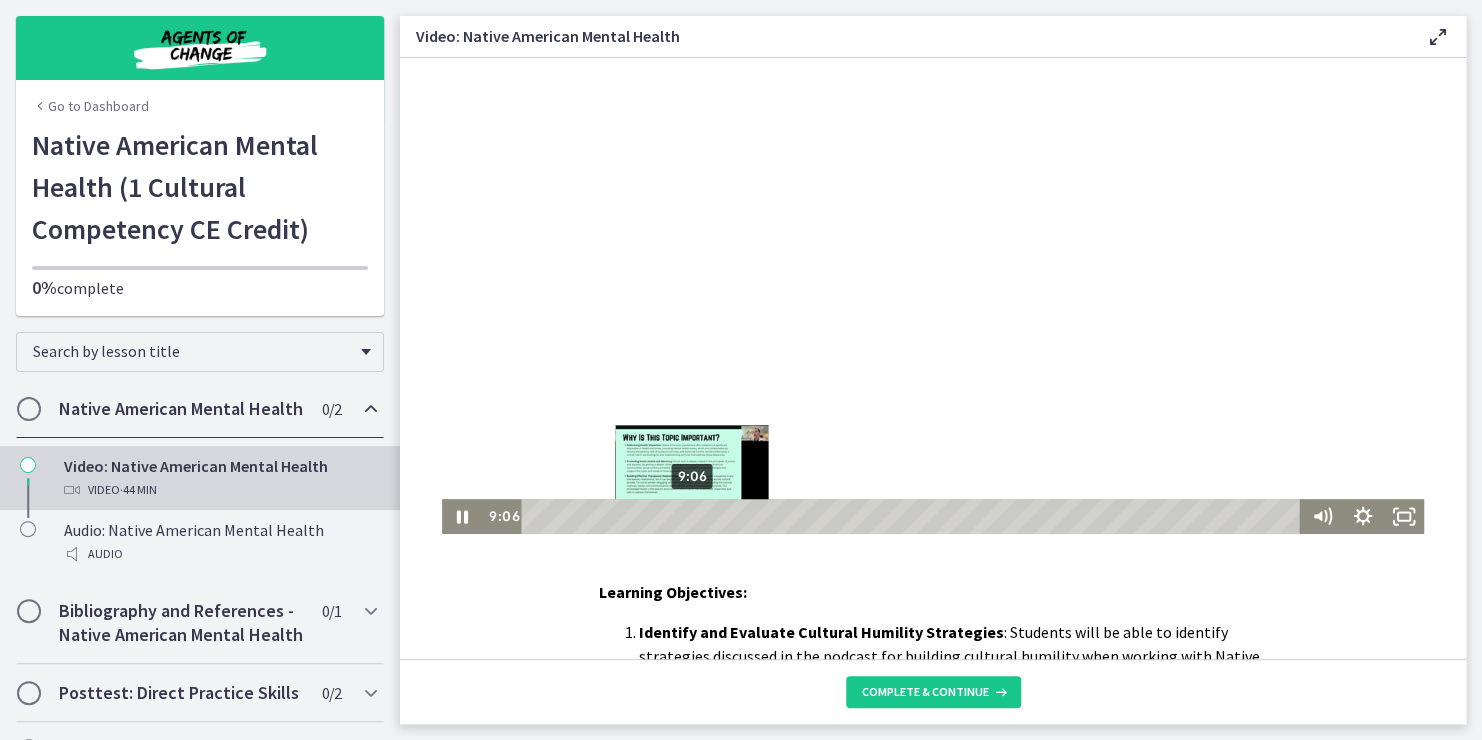 drag, startPoint x: 528, startPoint y: 165, endPoint x: 701, endPoint y: 493, distance: 370.82745 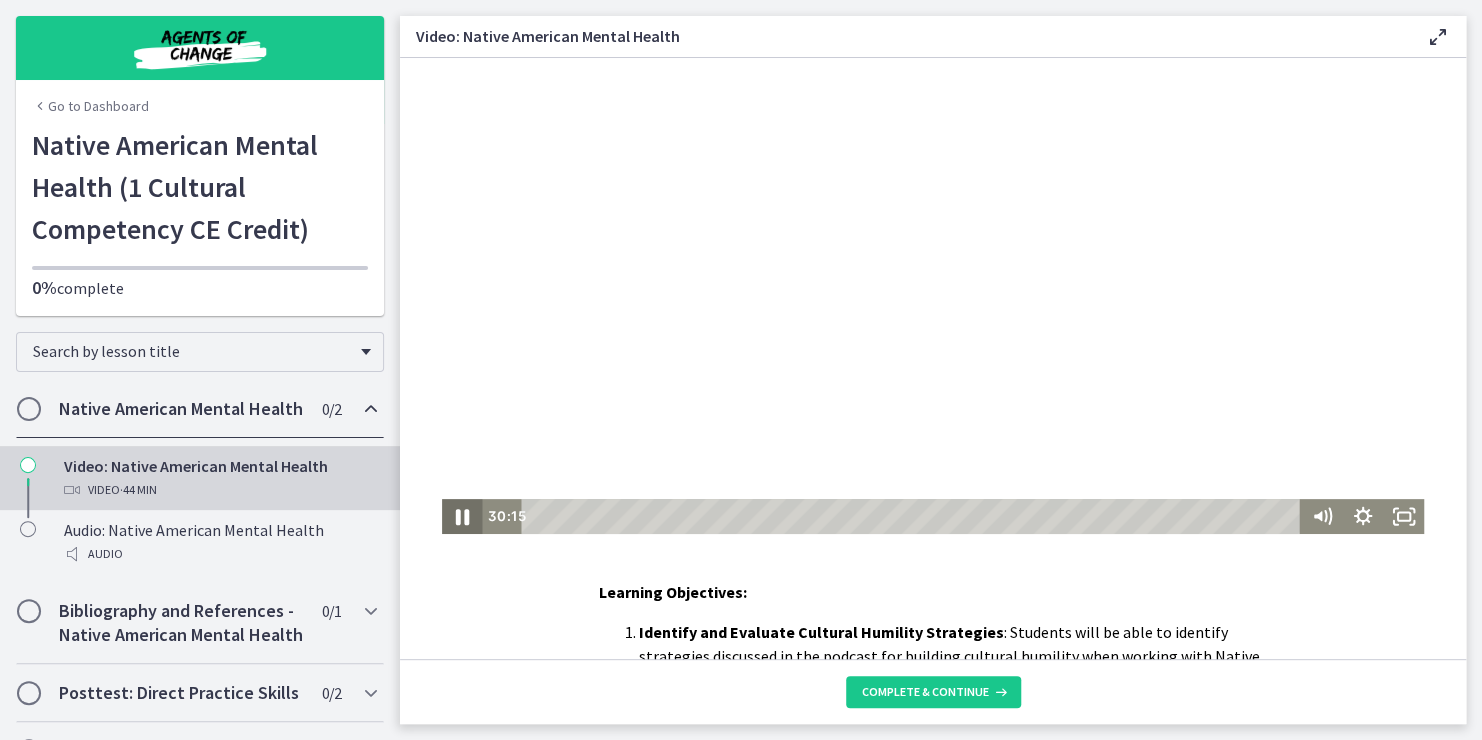 click 